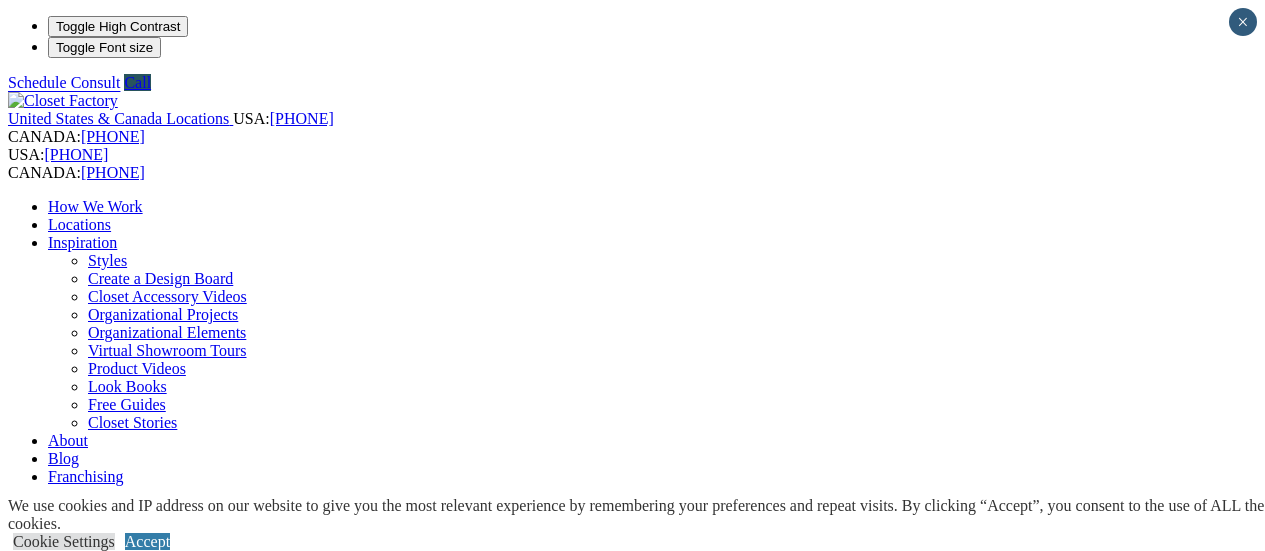 scroll, scrollTop: 0, scrollLeft: 0, axis: both 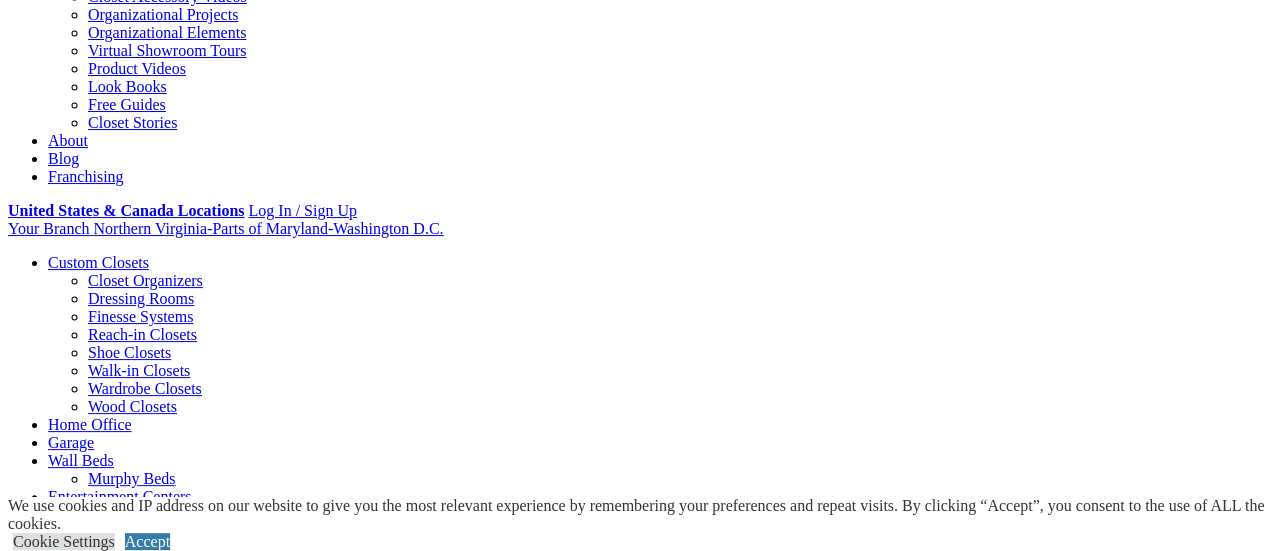 click on "Gallery" at bounding box center [111, 1917] 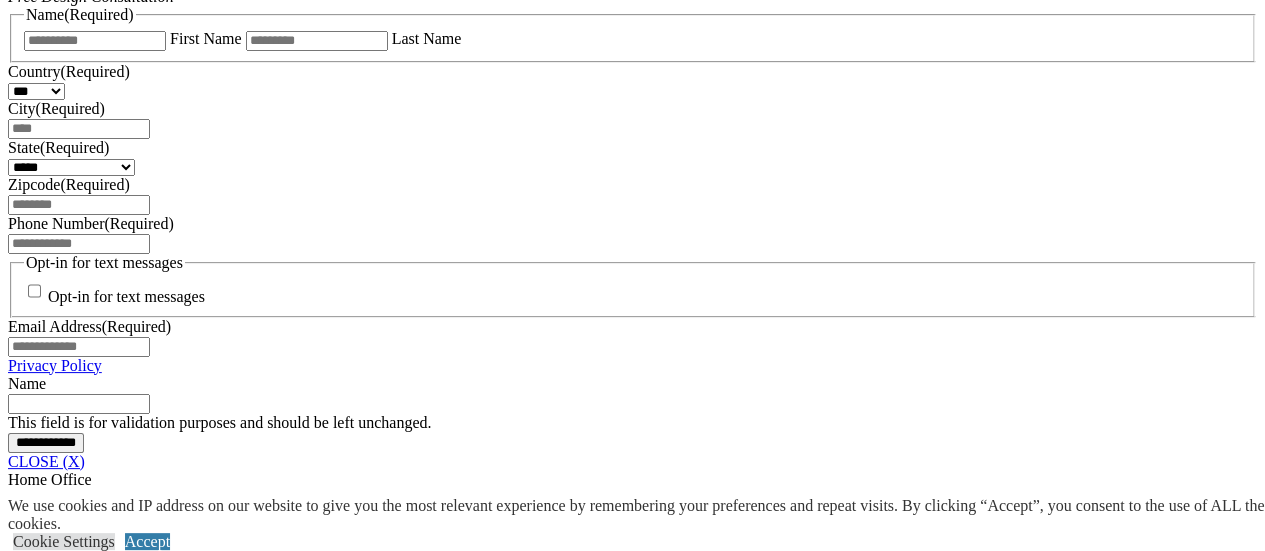 scroll, scrollTop: 1136, scrollLeft: 0, axis: vertical 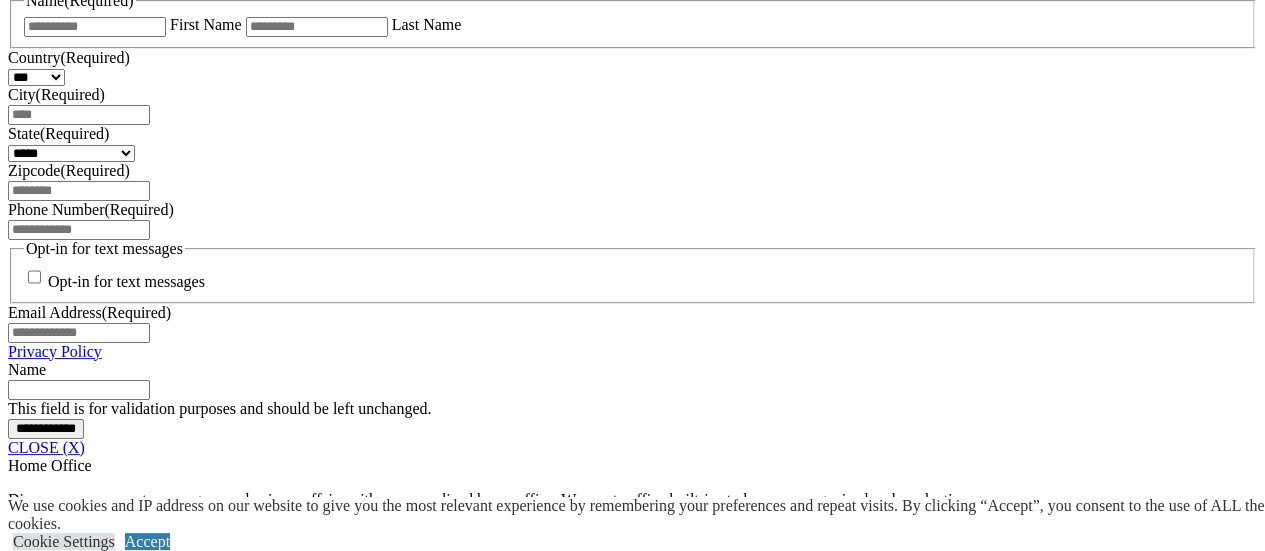 click at bounding box center (164, -54) 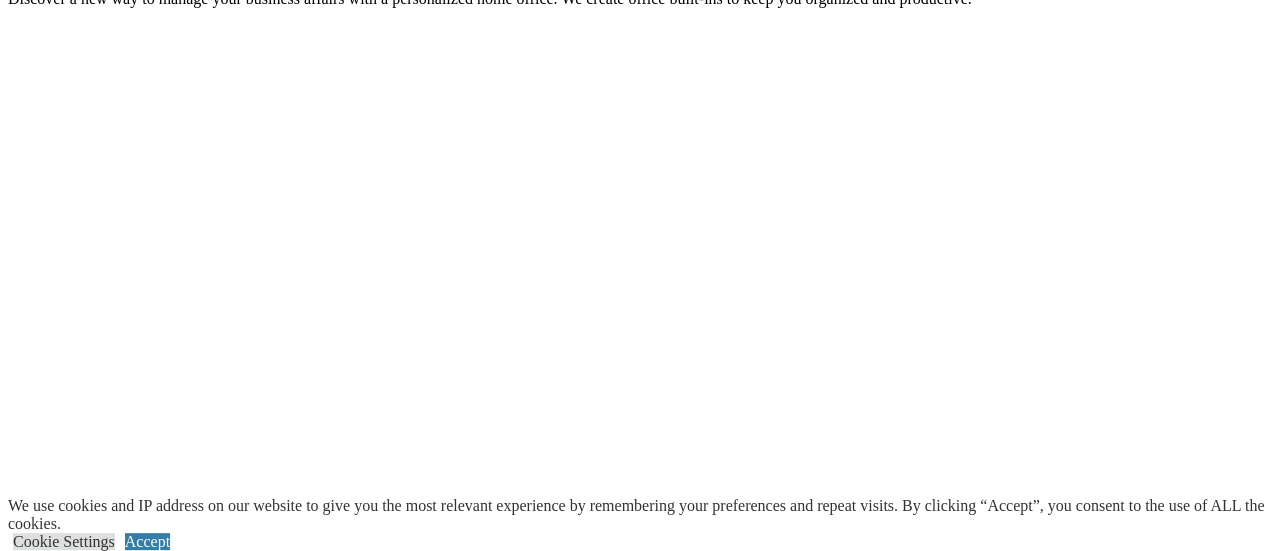 click on "Bookshelves" at bounding box center [89, 1455] 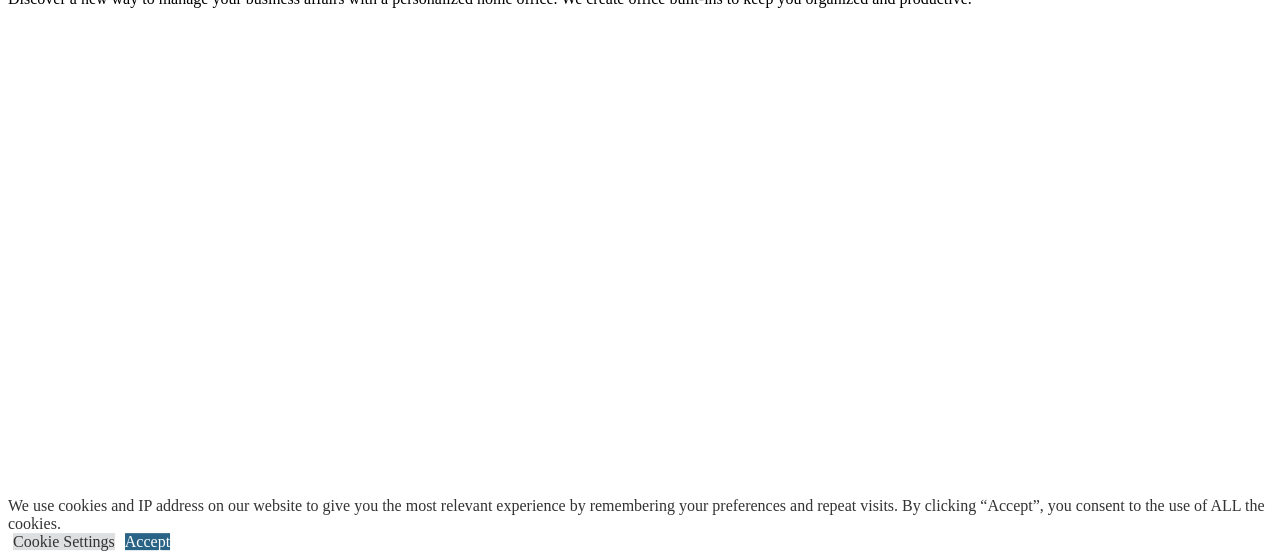 click on "Accept" at bounding box center [147, 541] 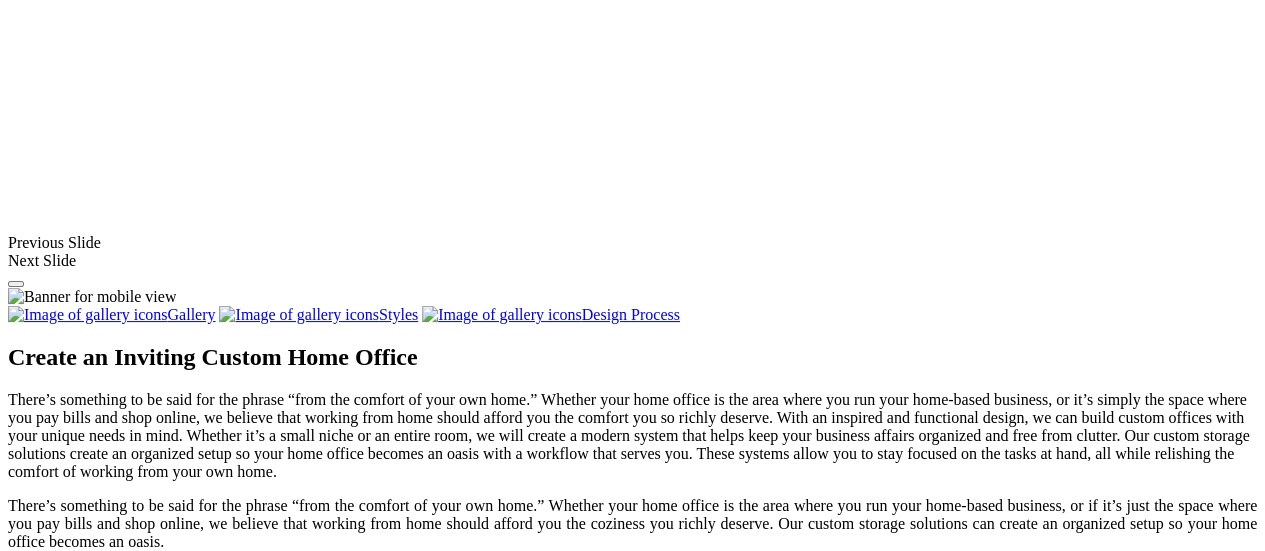 scroll, scrollTop: 1400, scrollLeft: 0, axis: vertical 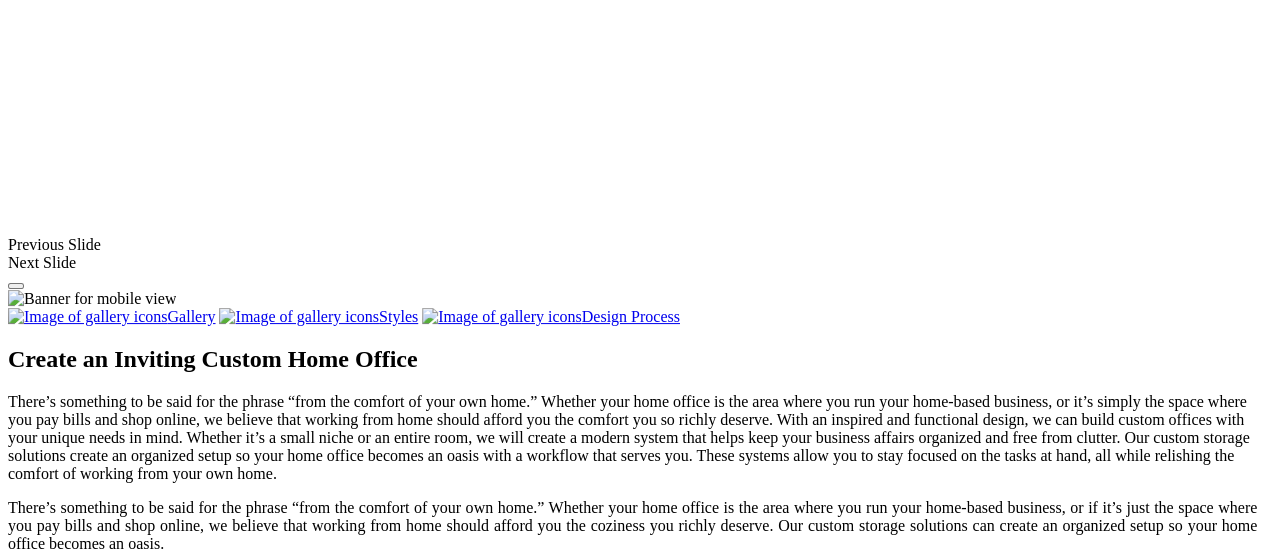 click at bounding box center [180, 1265] 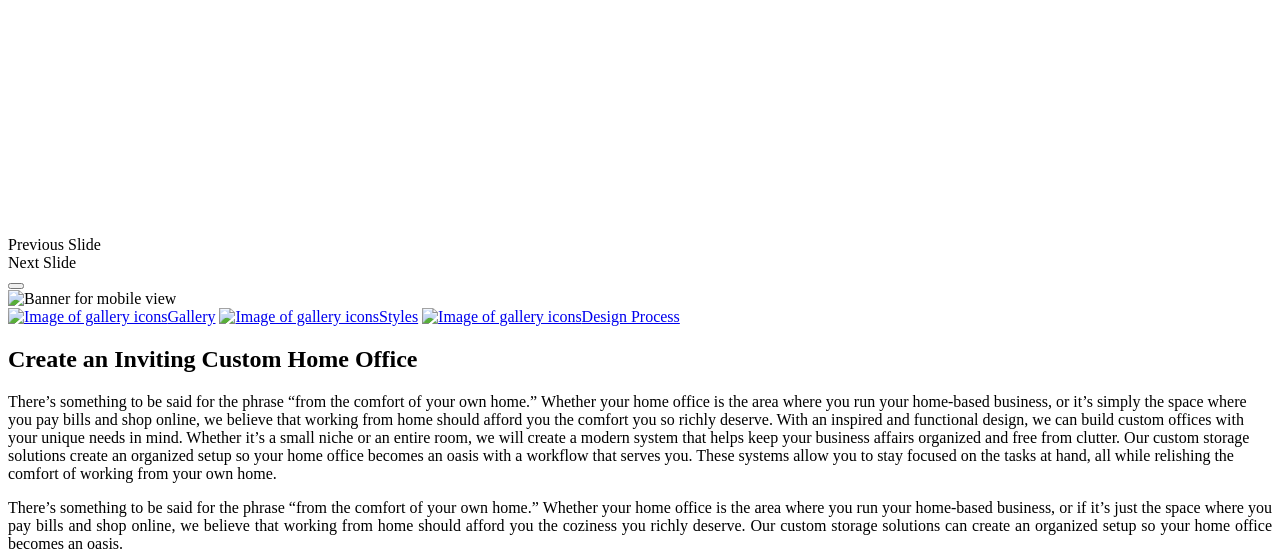 click at bounding box center [8, 35785] 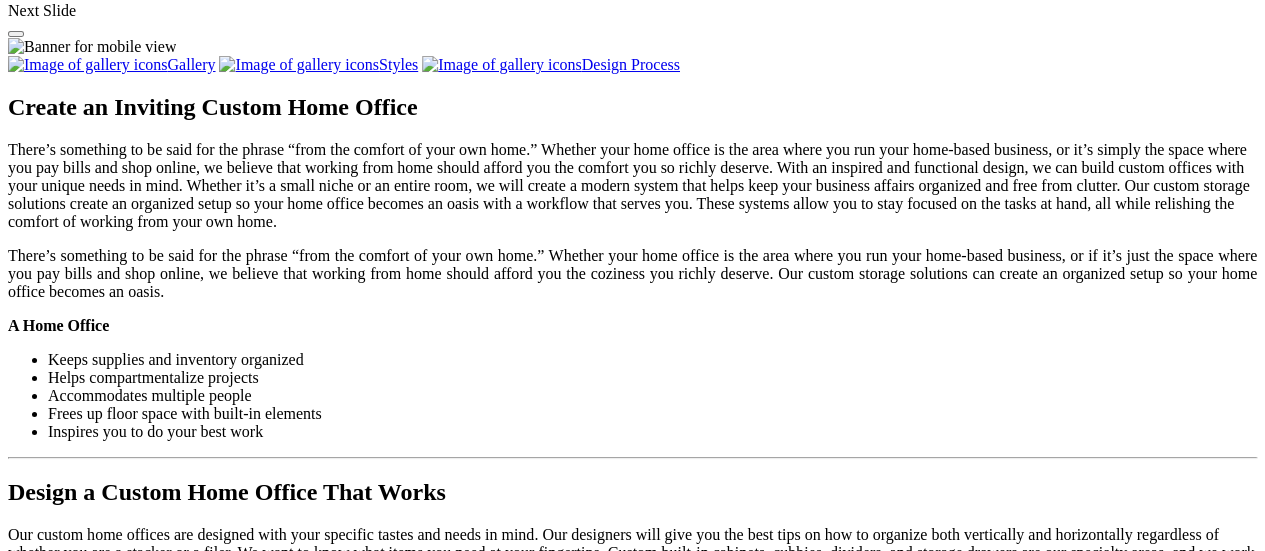 scroll, scrollTop: 1700, scrollLeft: 0, axis: vertical 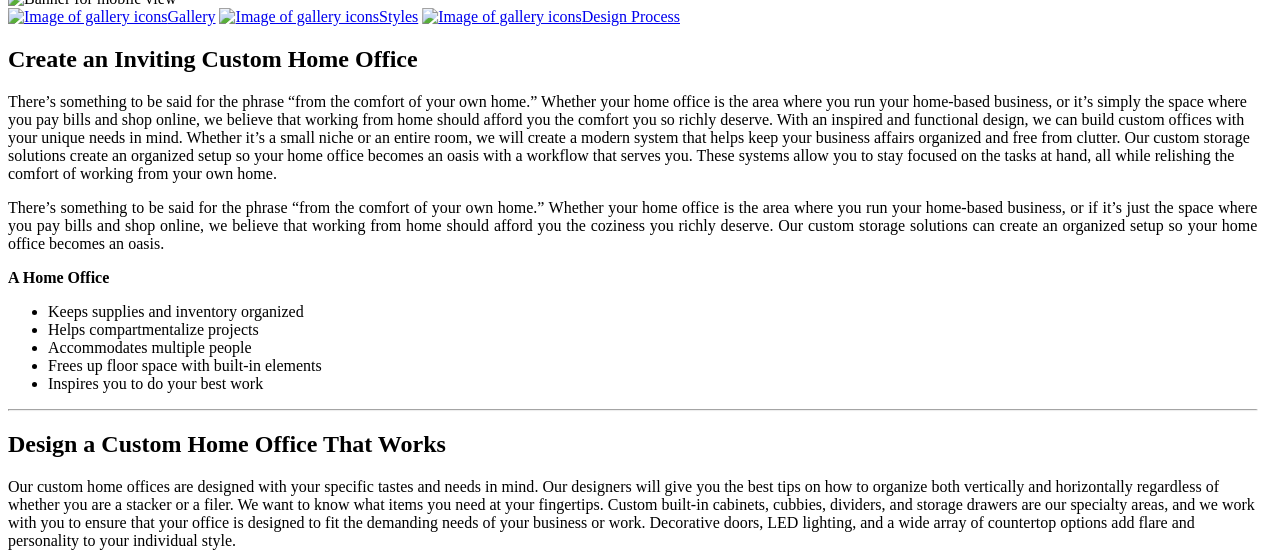 click on "Load More" at bounding box center [44, 1291] 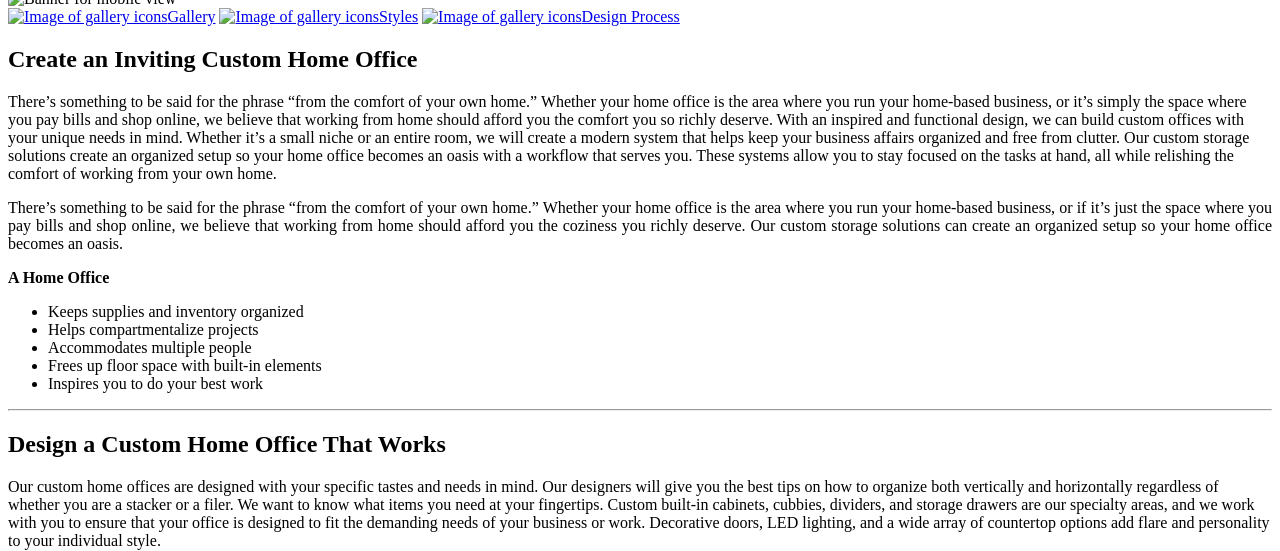 click at bounding box center [8, 37747] 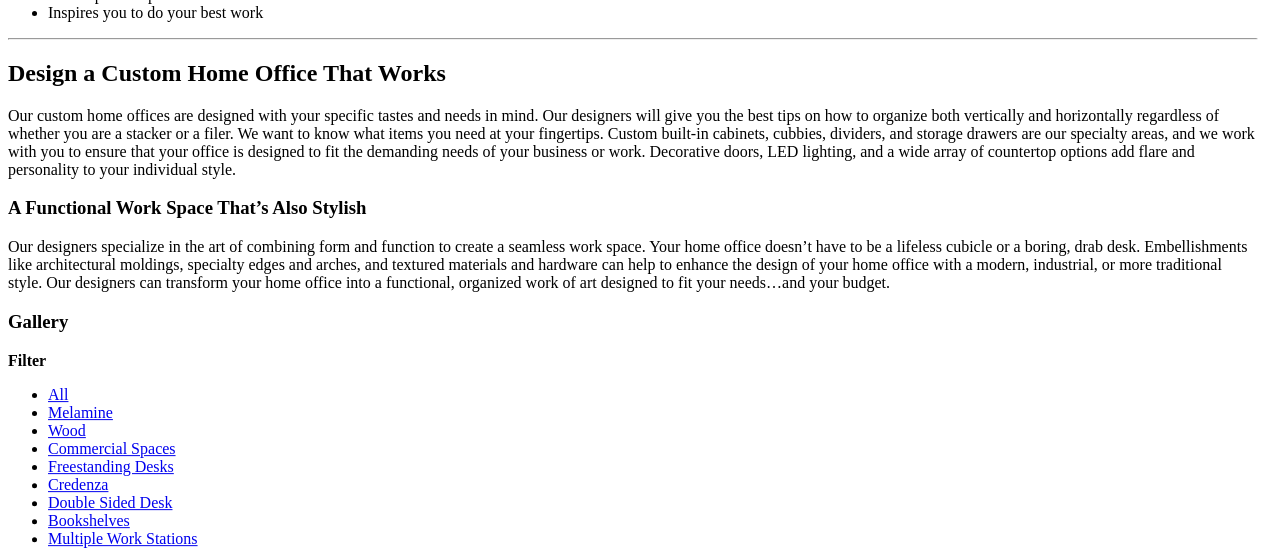 scroll, scrollTop: 2200, scrollLeft: 0, axis: vertical 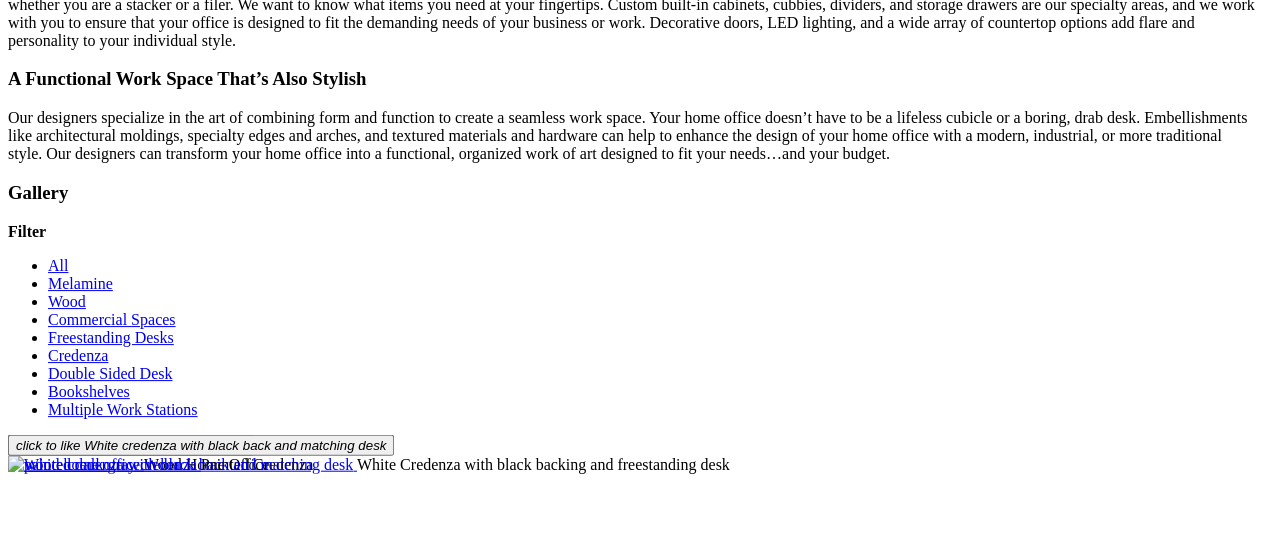 click at bounding box center [132, 1161] 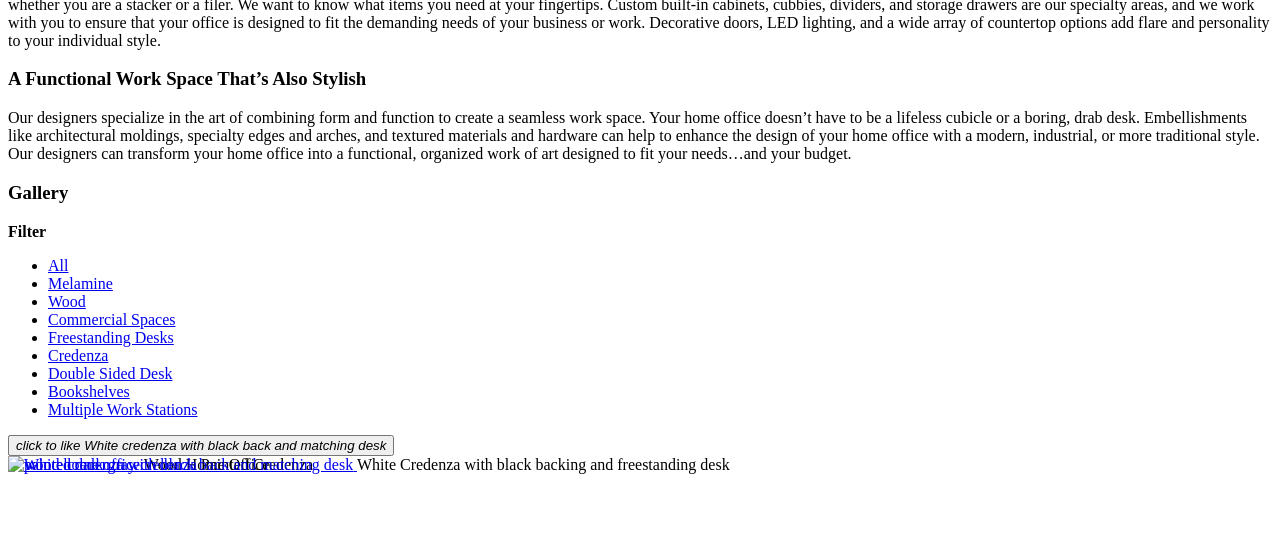 click at bounding box center [640, 37229] 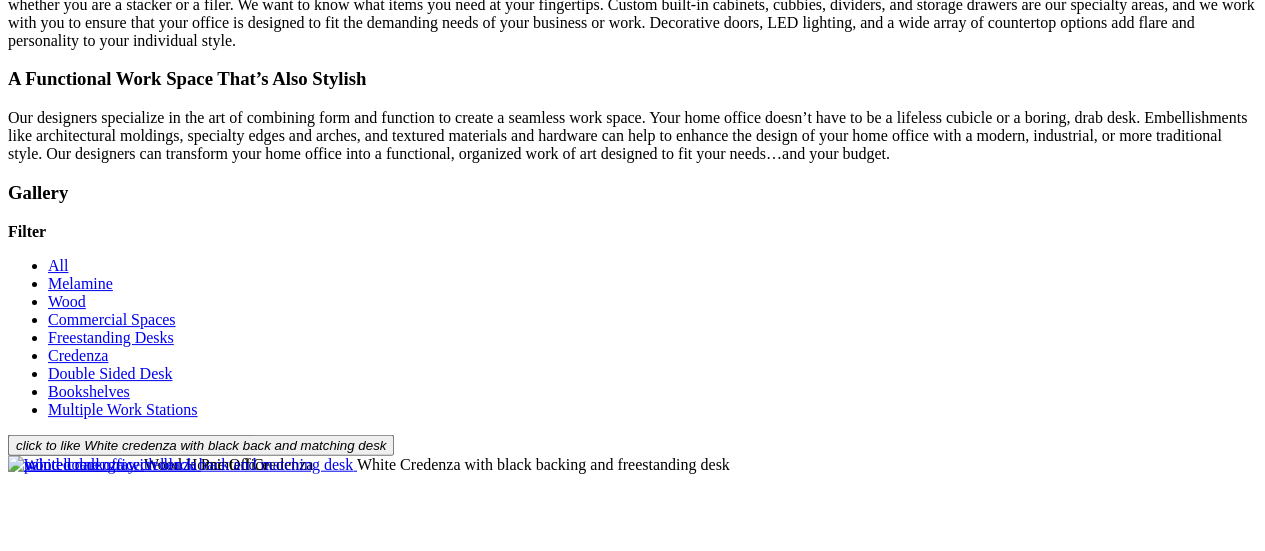 click at bounding box center [125, 1335] 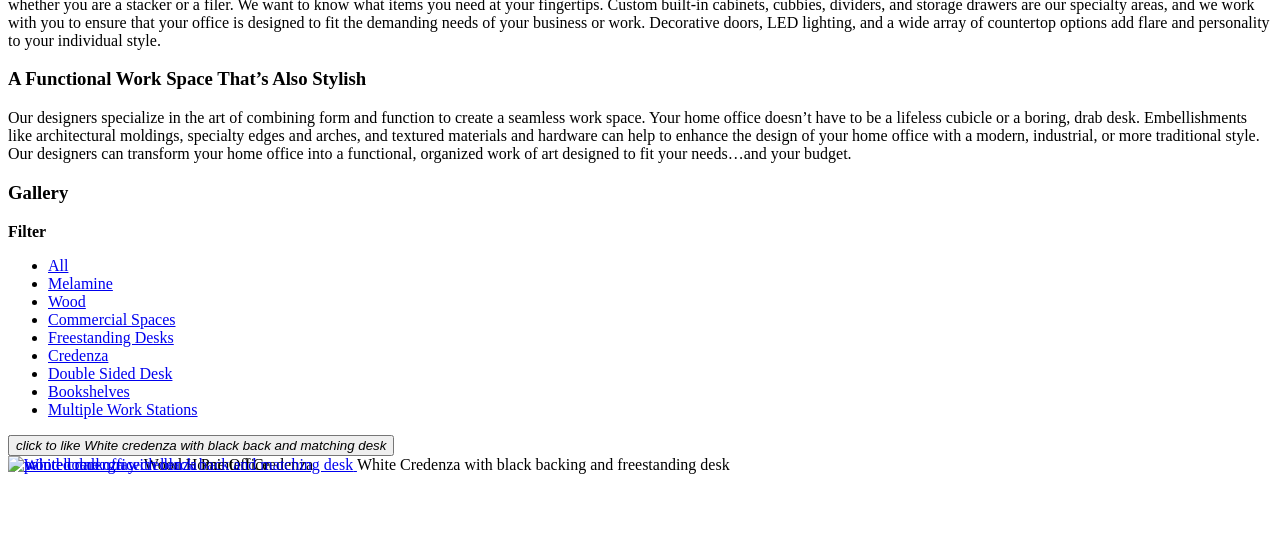click at bounding box center [640, 37229] 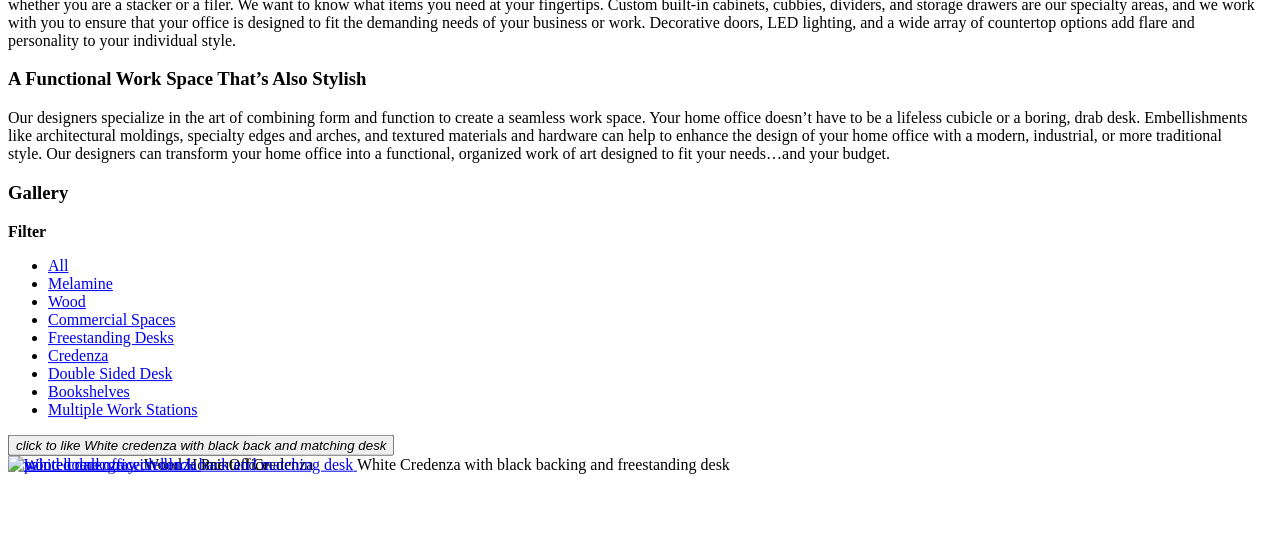 click at bounding box center (125, 1335) 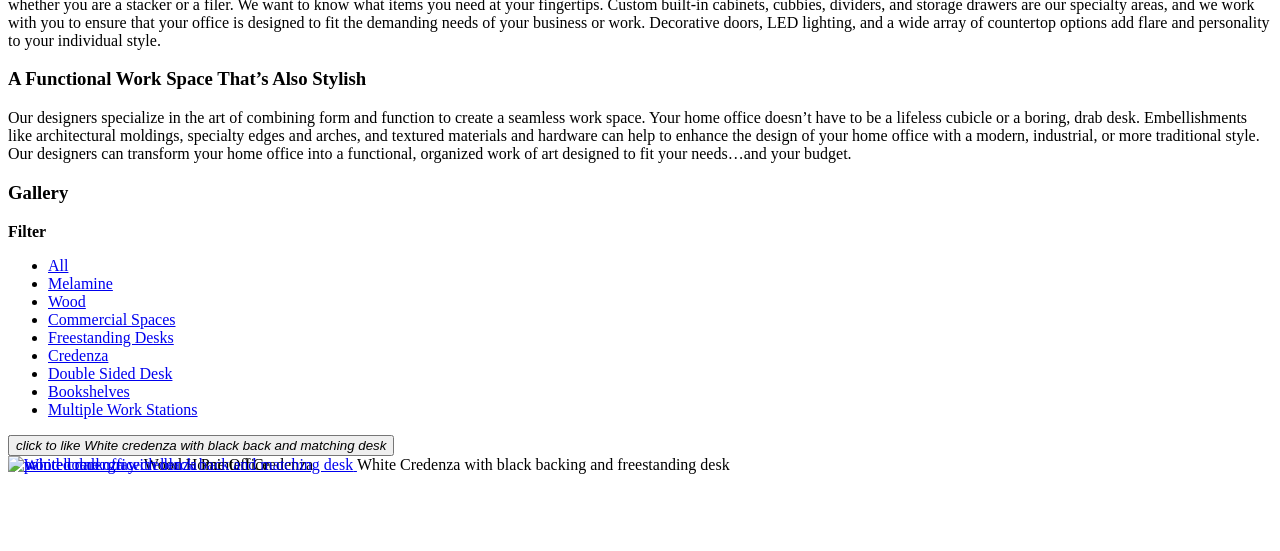 click at bounding box center (8, 37247) 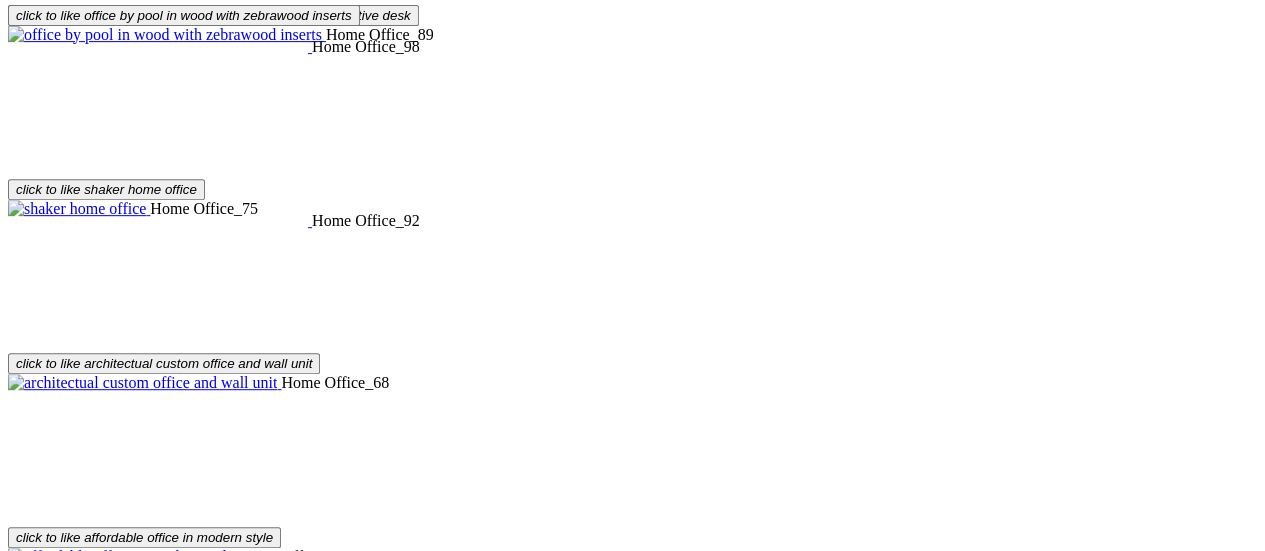 scroll, scrollTop: 4200, scrollLeft: 0, axis: vertical 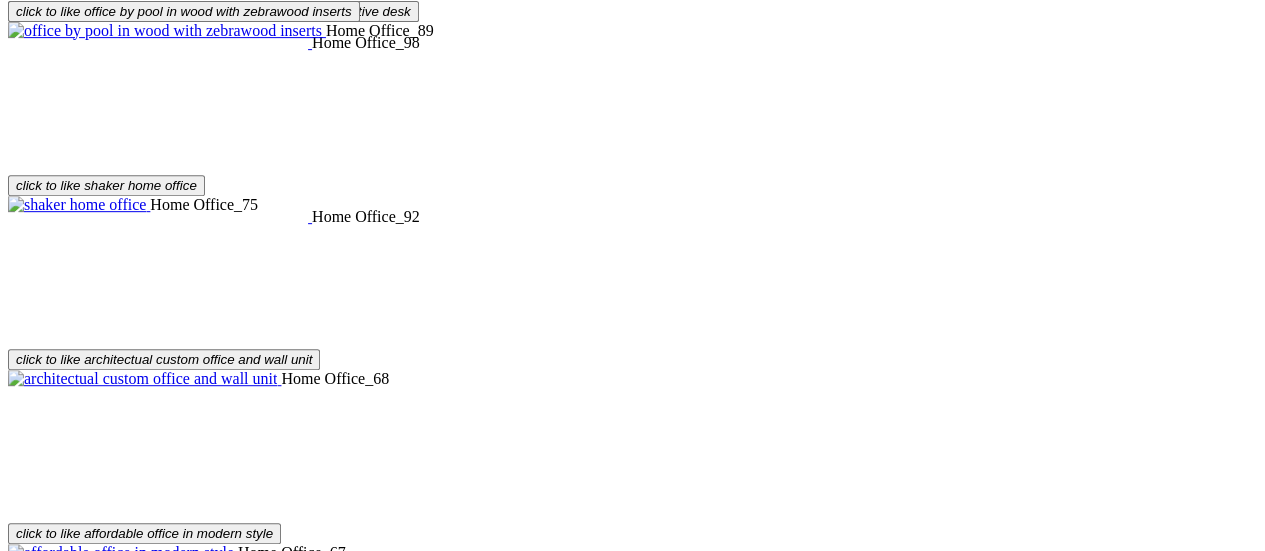 click on "Load More" at bounding box center (44, 1053) 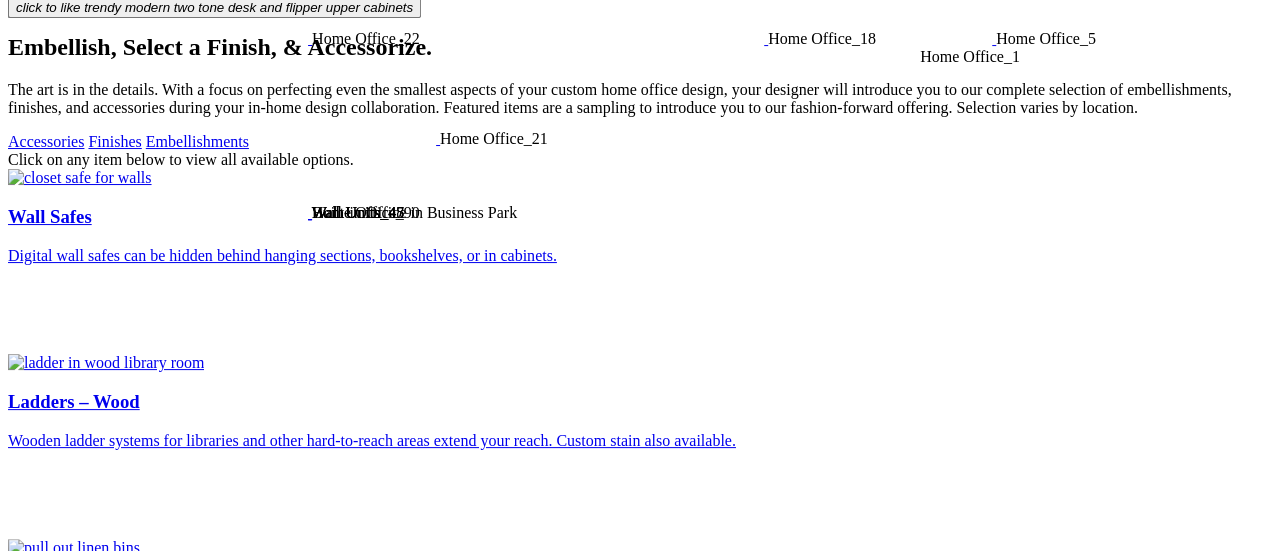 scroll, scrollTop: 4000, scrollLeft: 0, axis: vertical 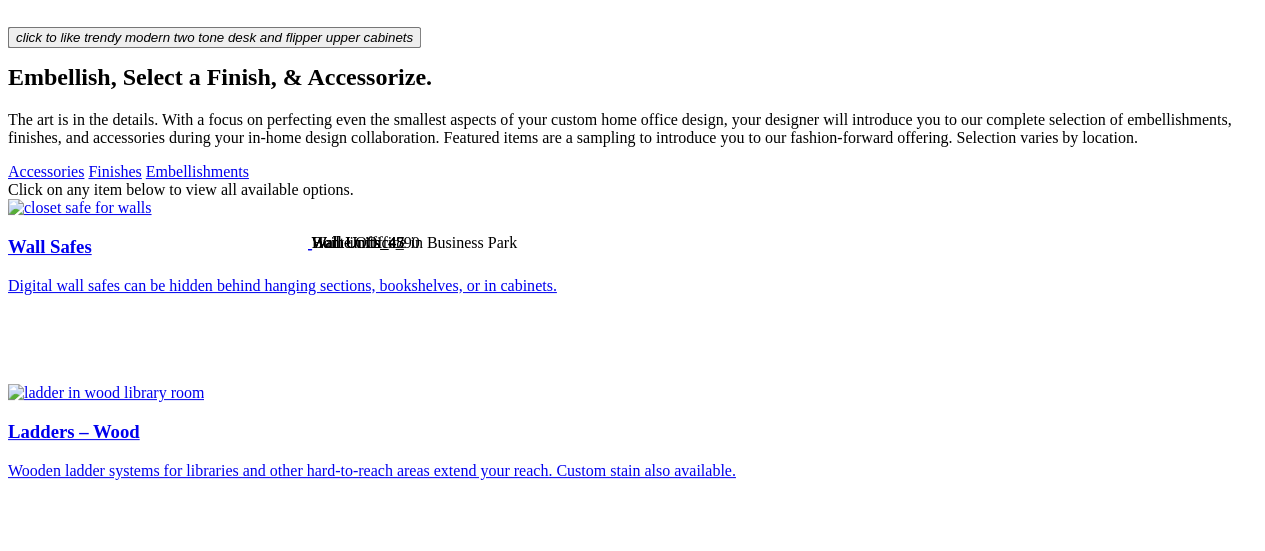 click on "Wire management creates a challenge for many of us. We offer various options to get wires under control." at bounding box center [632, 1396] 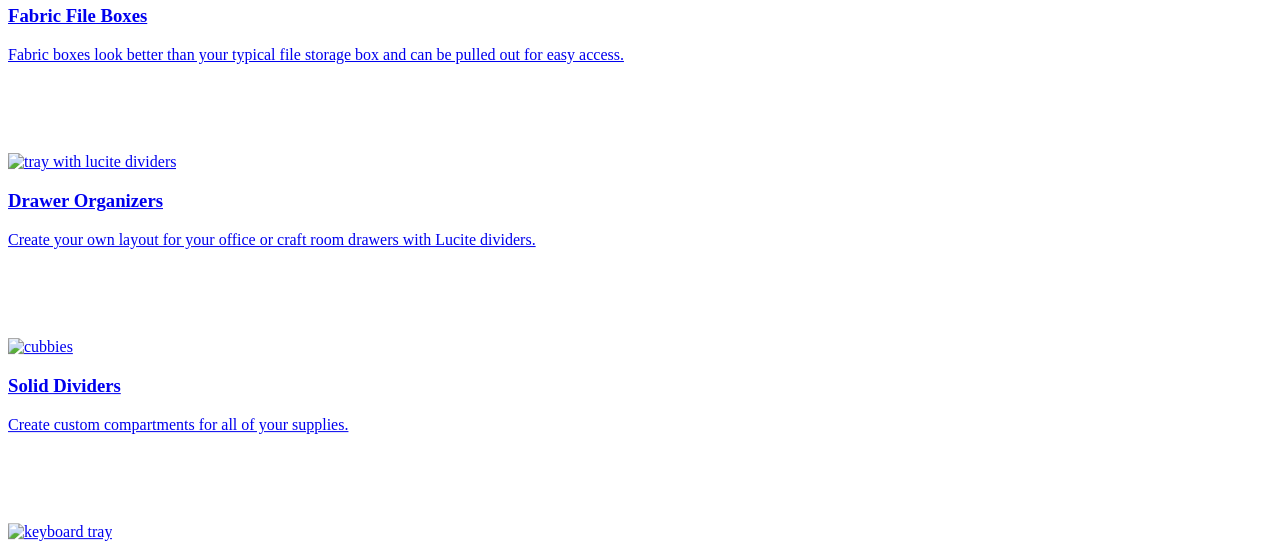 scroll, scrollTop: 4600, scrollLeft: 0, axis: vertical 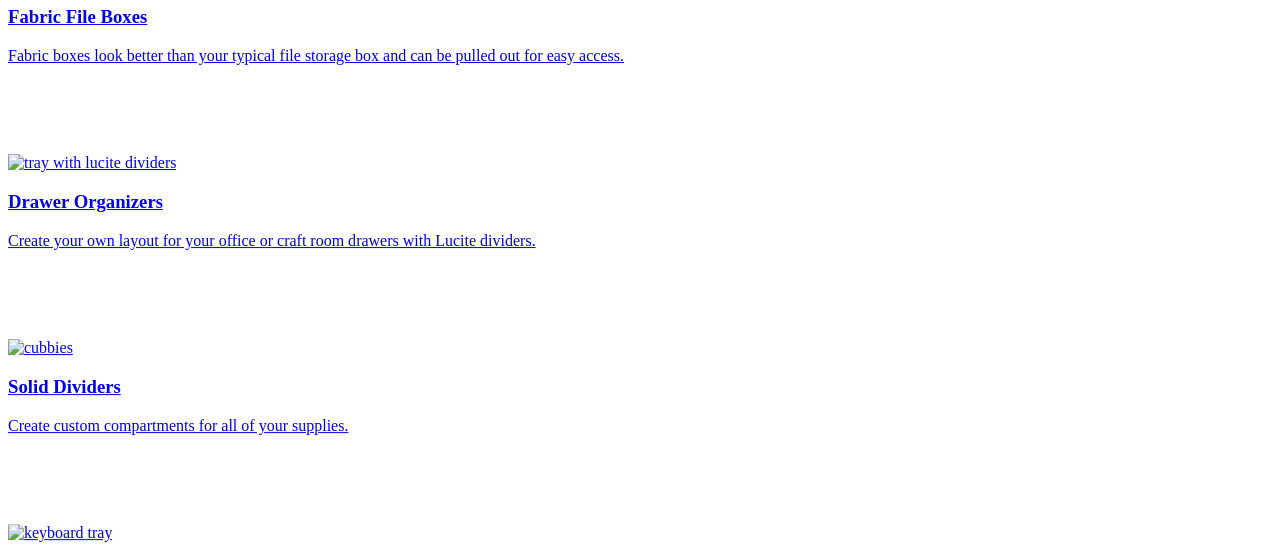 click on "Schedule a Free Consult" at bounding box center (86, -3518) 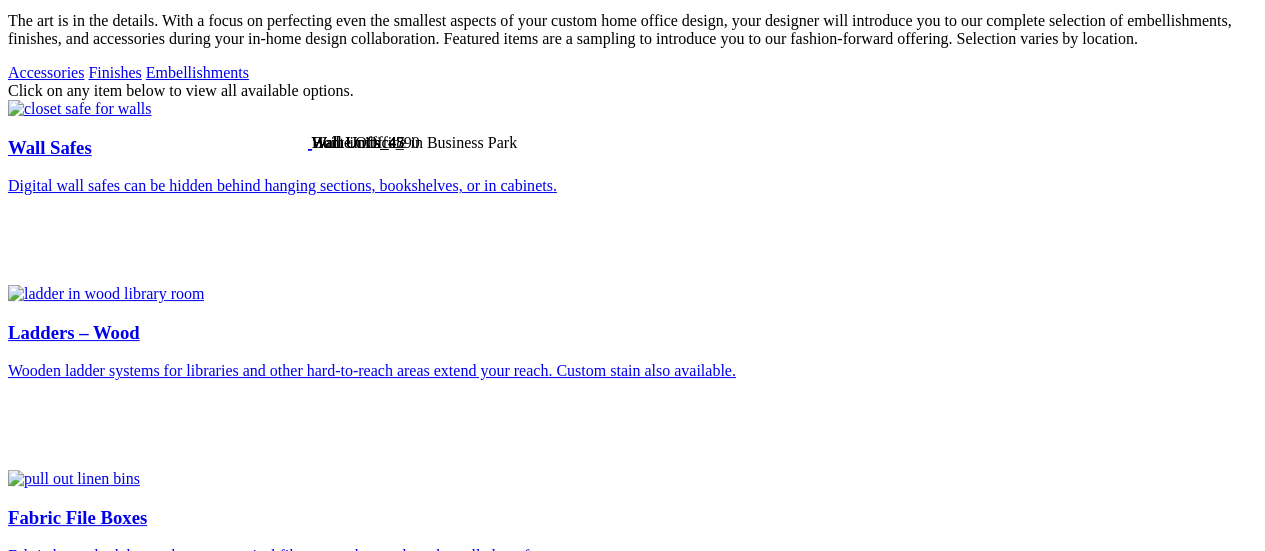 click on "First Name" at bounding box center [95, -3437] 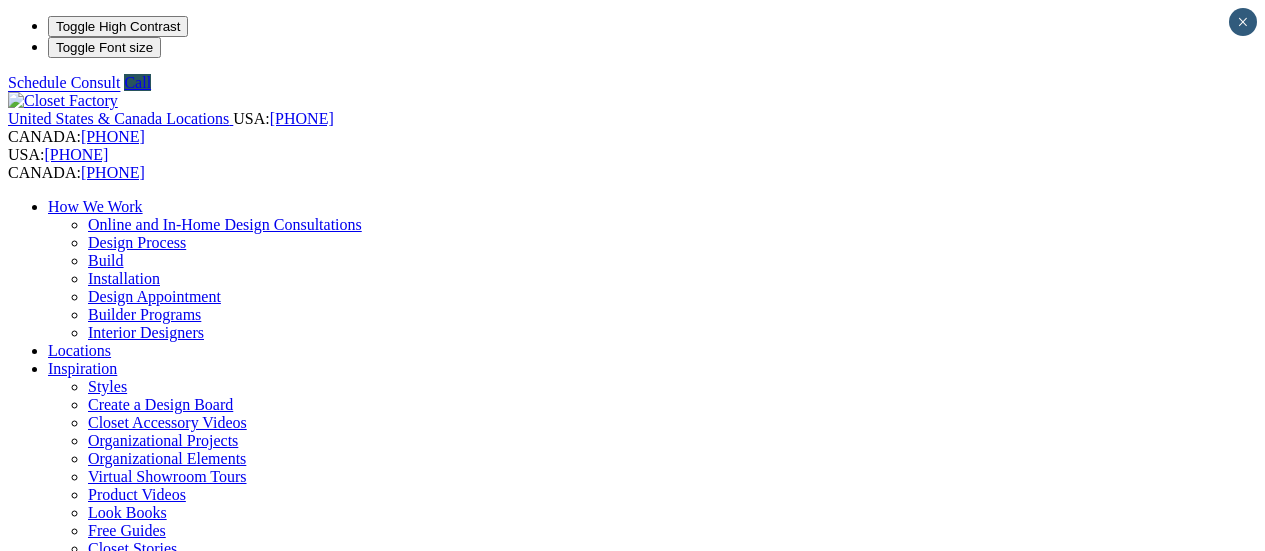 scroll, scrollTop: 0, scrollLeft: 0, axis: both 